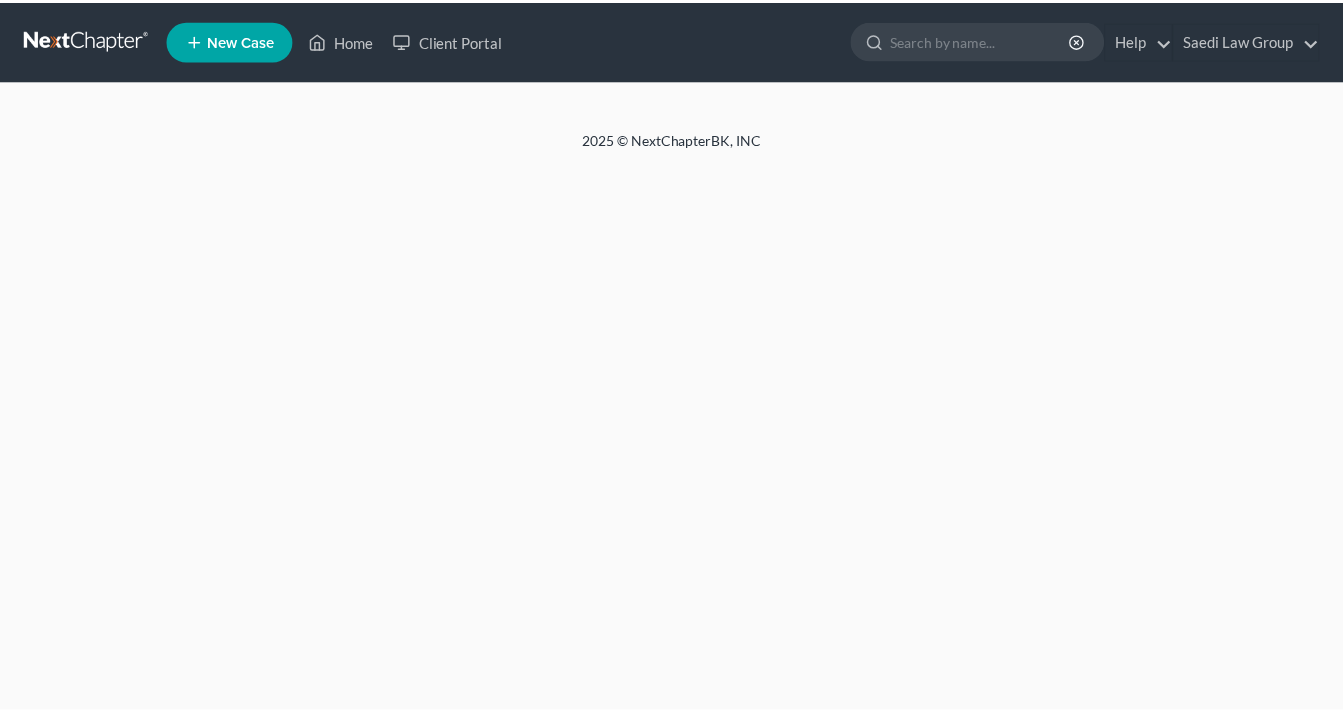 scroll, scrollTop: 0, scrollLeft: 0, axis: both 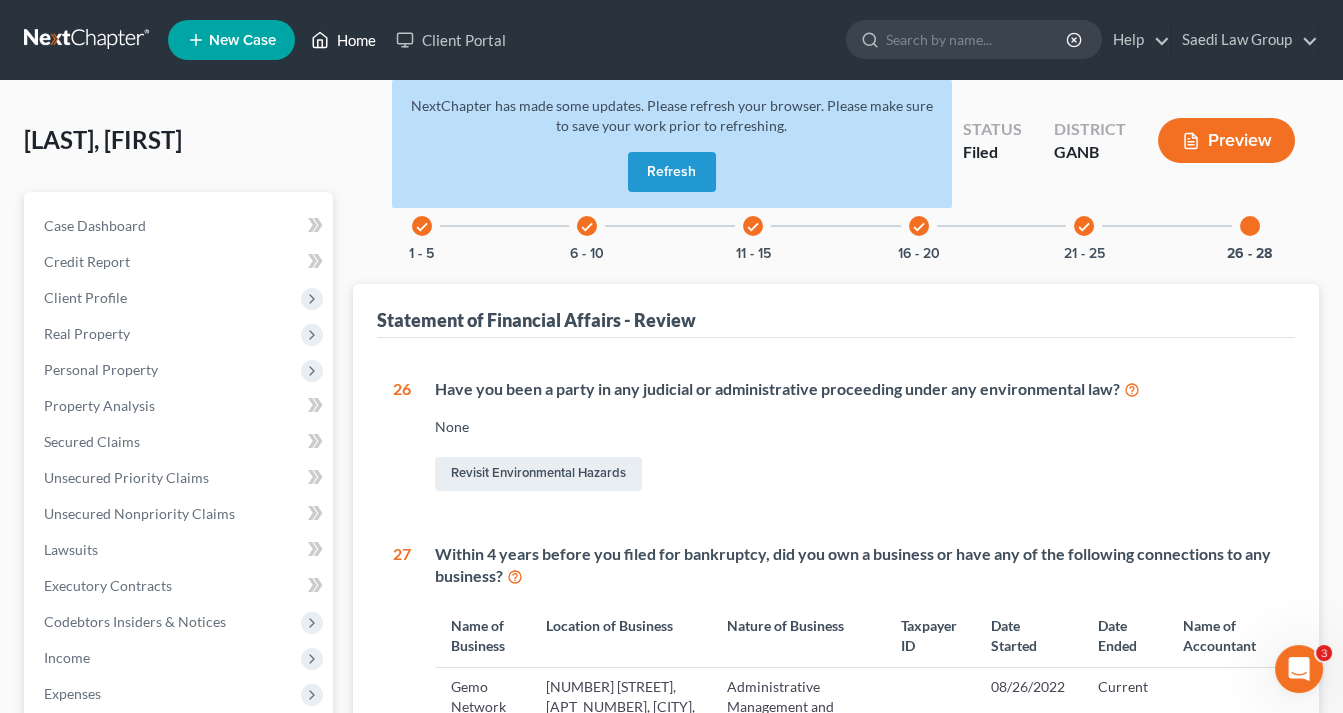 click on "Home" at bounding box center [343, 40] 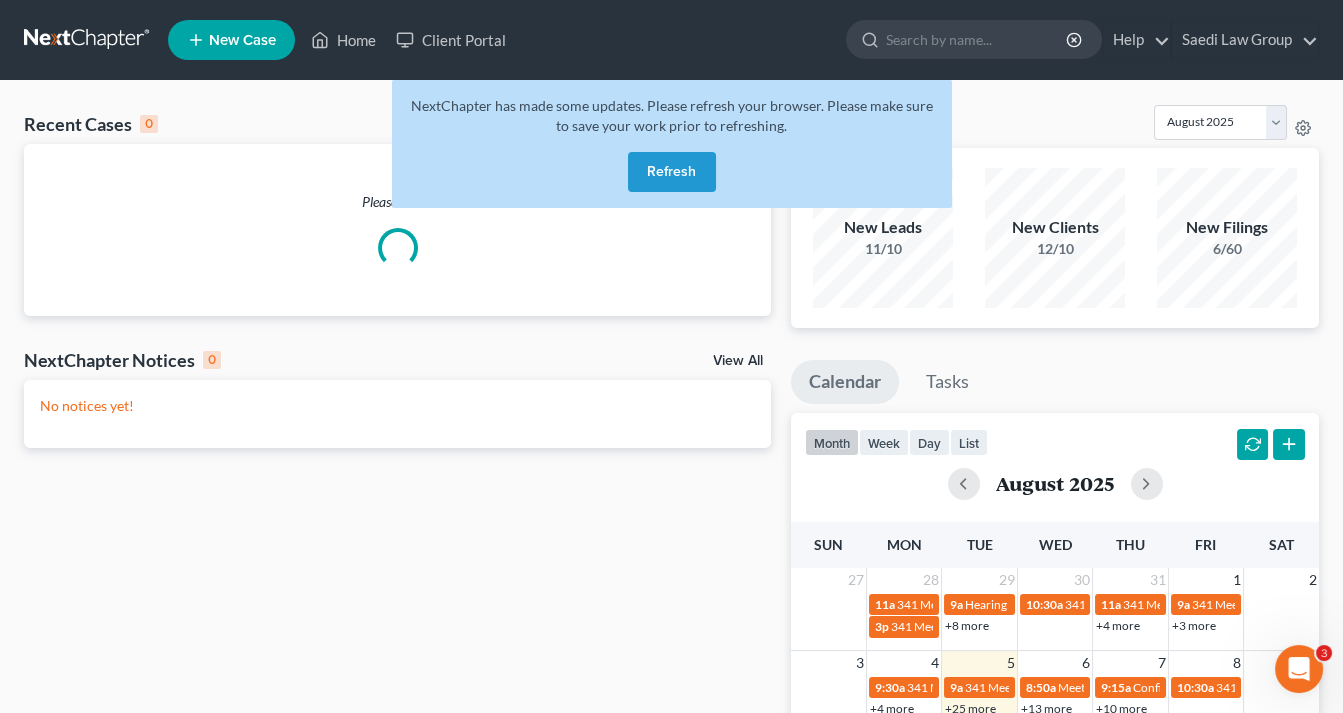 click on "Refresh" at bounding box center [672, 172] 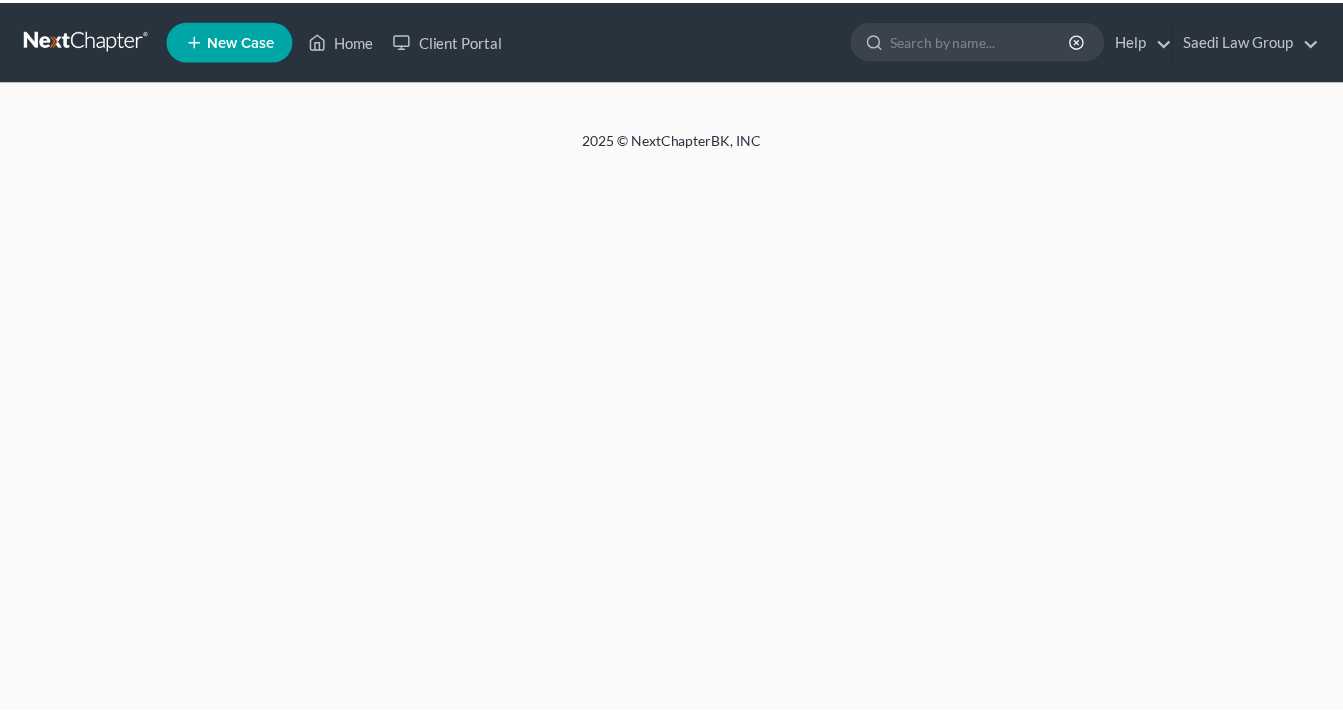 scroll, scrollTop: 0, scrollLeft: 0, axis: both 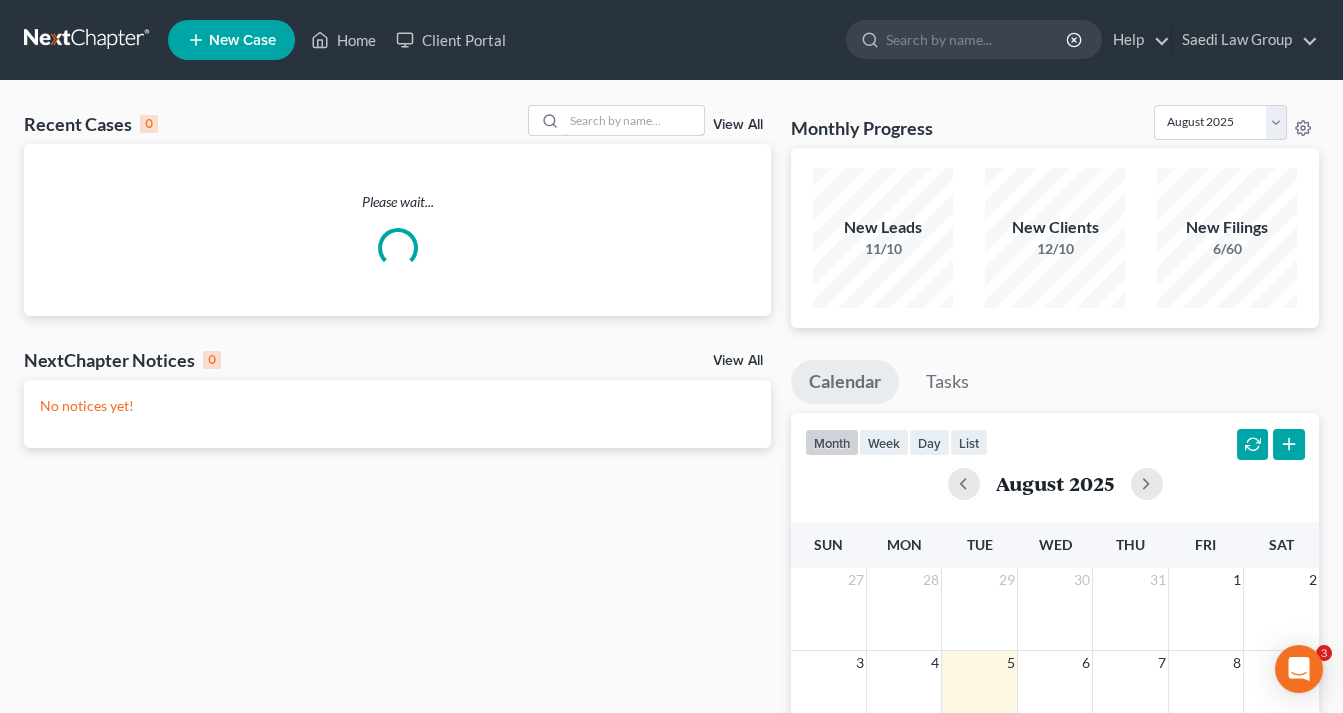 drag, startPoint x: 662, startPoint y: 117, endPoint x: 745, endPoint y: 119, distance: 83.02409 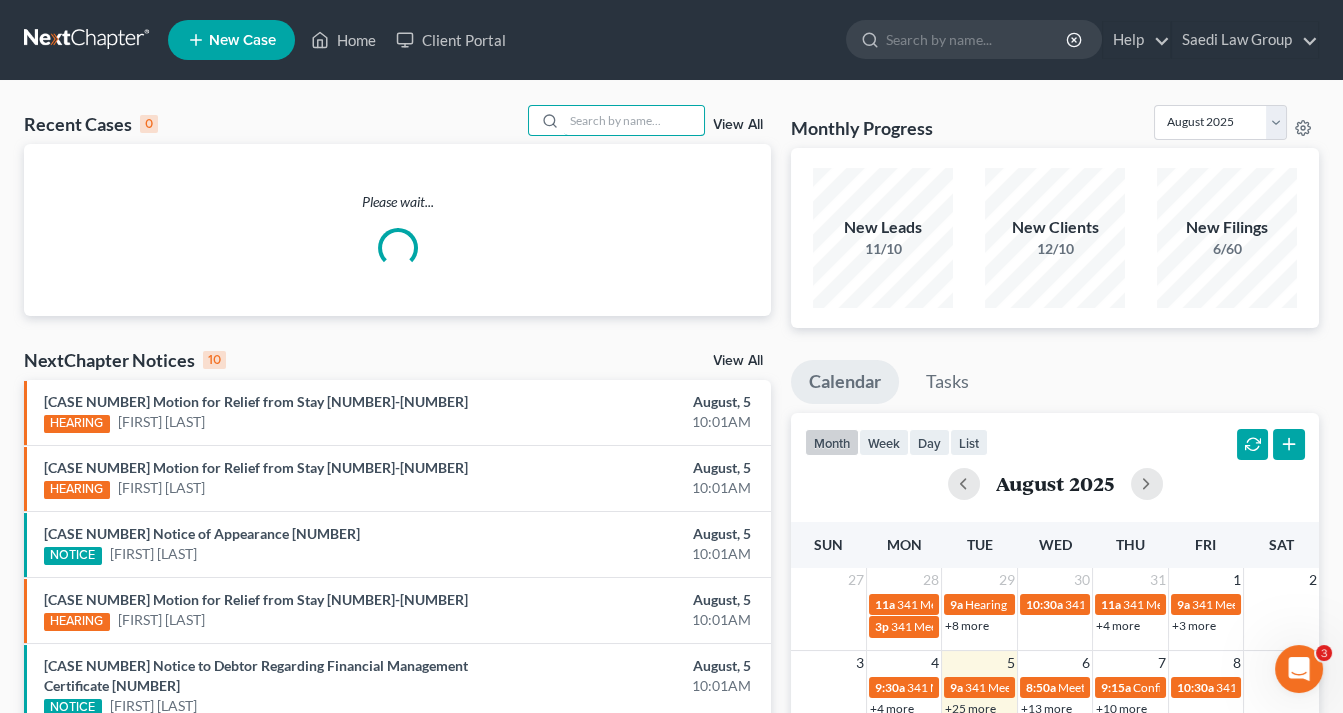 scroll, scrollTop: 0, scrollLeft: 0, axis: both 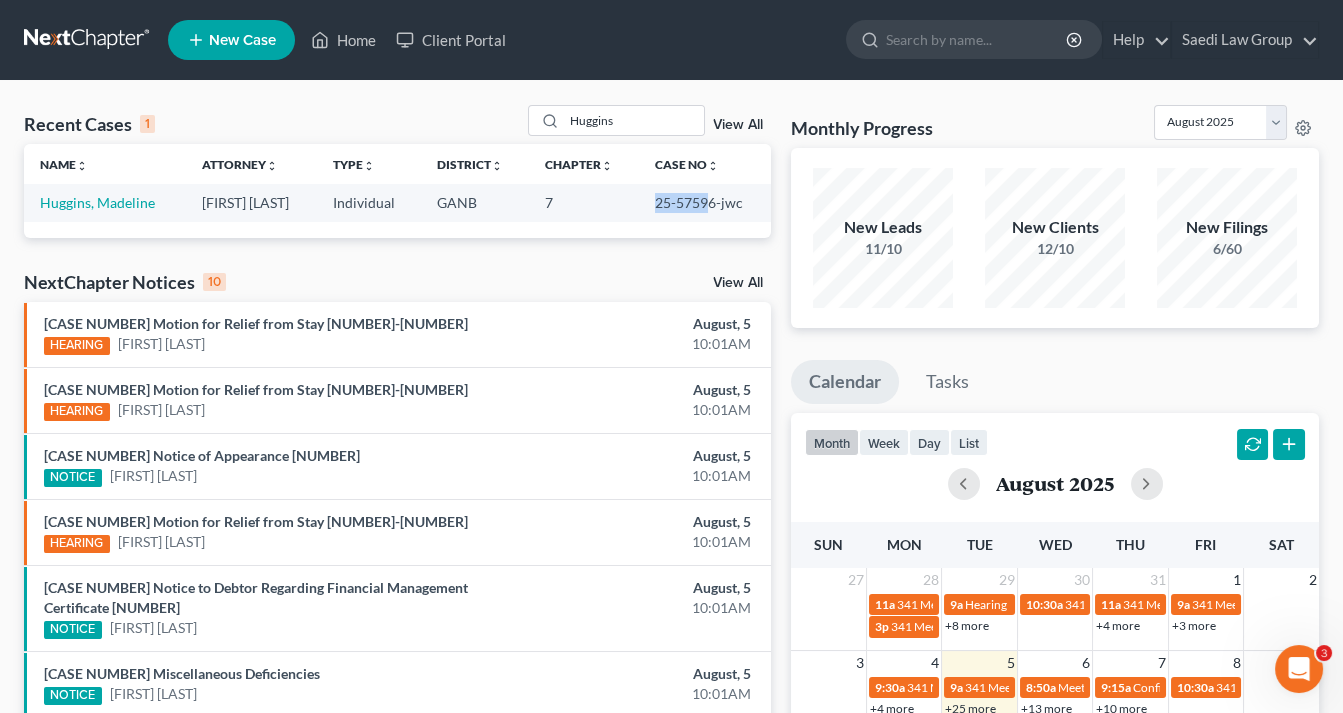 drag, startPoint x: 710, startPoint y: 201, endPoint x: 672, endPoint y: 197, distance: 38.209946 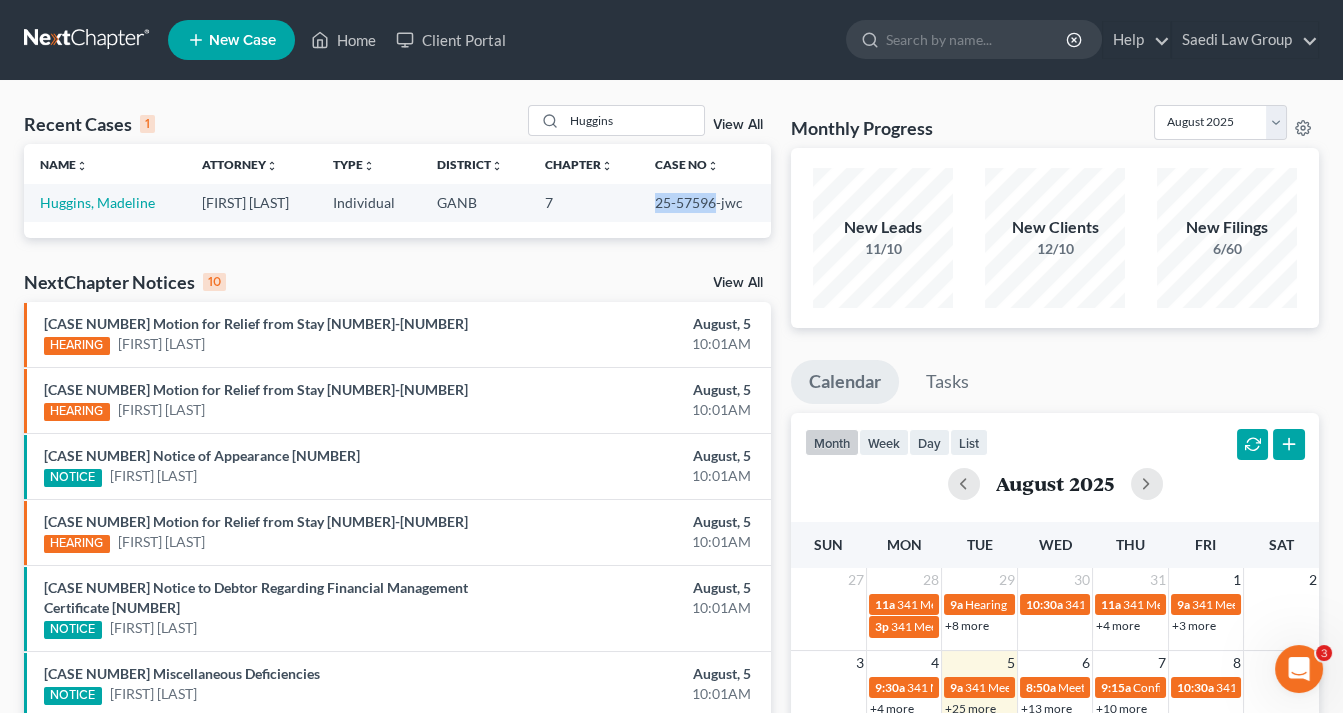 drag, startPoint x: 714, startPoint y: 202, endPoint x: 654, endPoint y: 197, distance: 60.207973 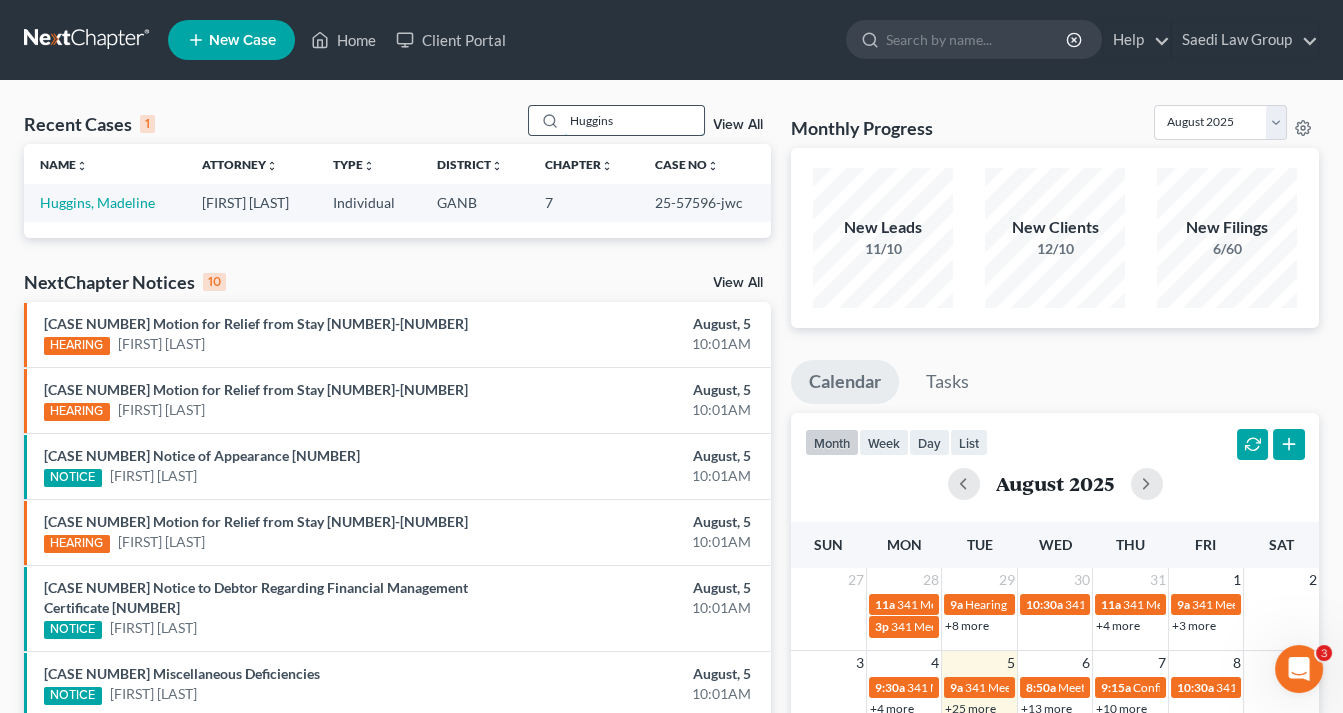 click on "Huggins" at bounding box center (634, 120) 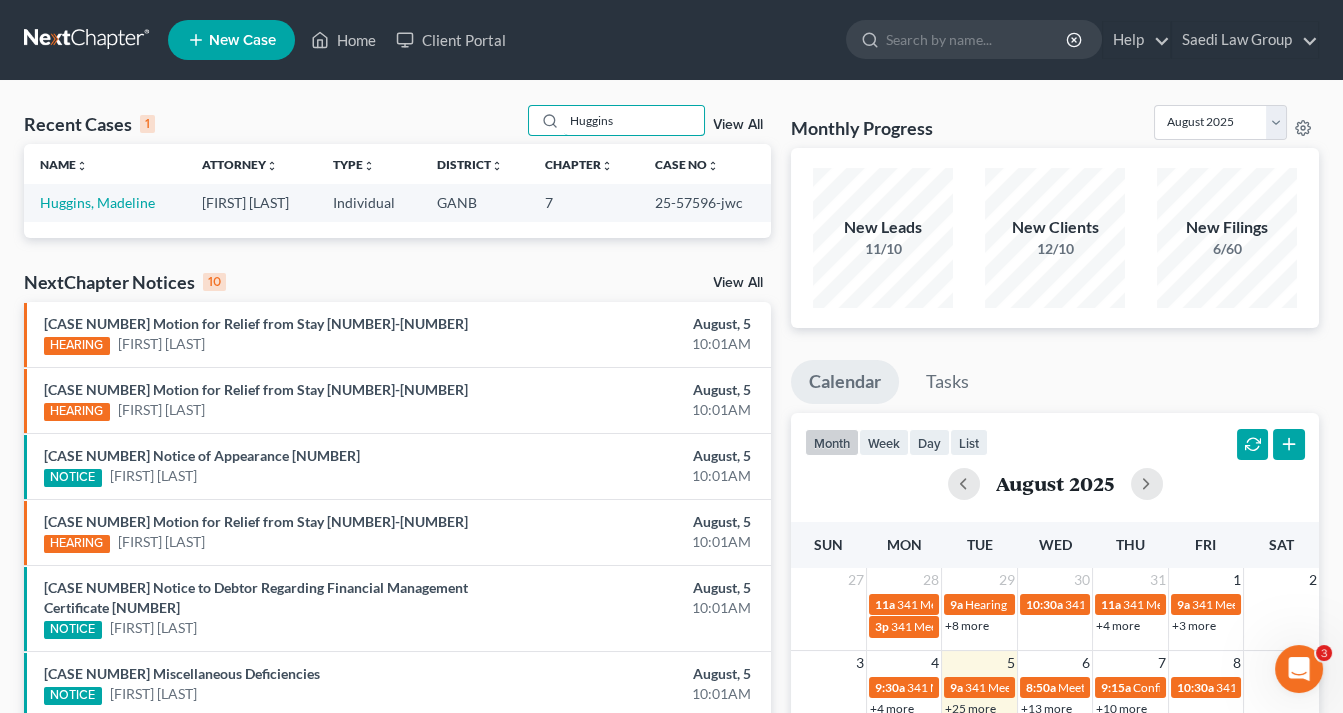 drag, startPoint x: 640, startPoint y: 122, endPoint x: 413, endPoint y: 101, distance: 227.9693 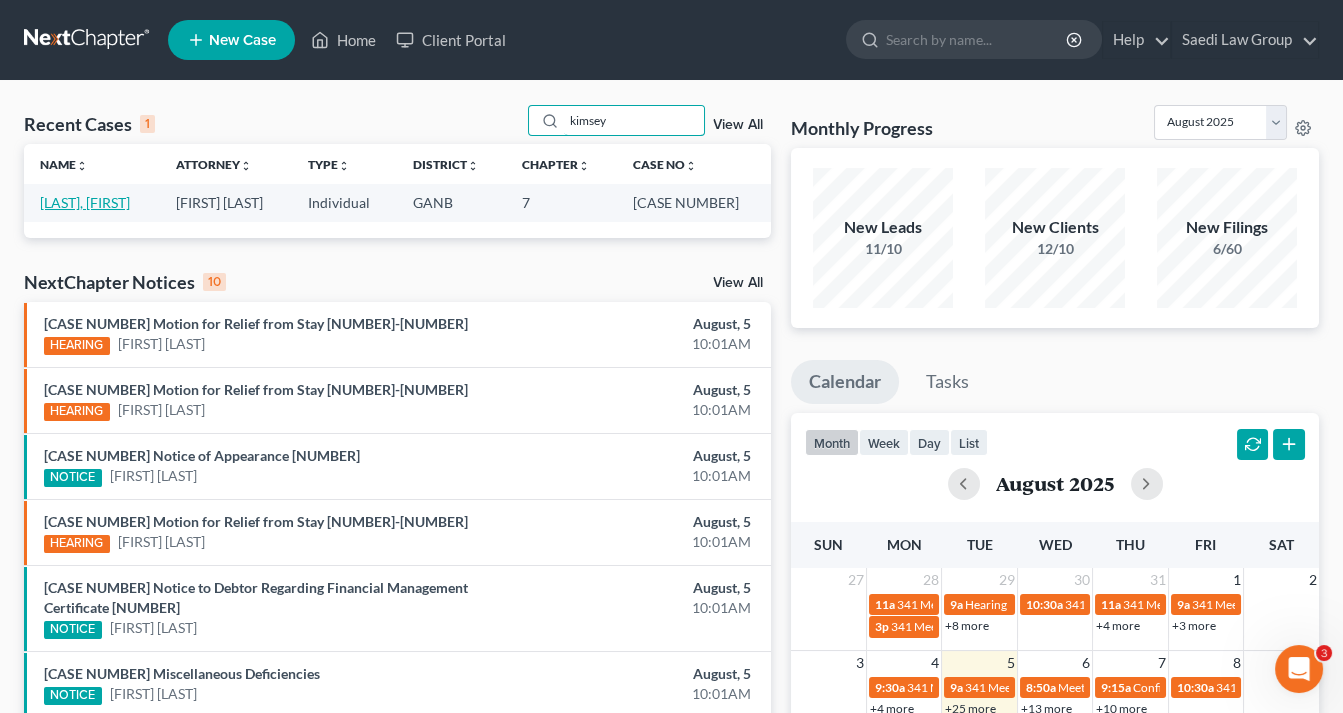 type on "kimsey" 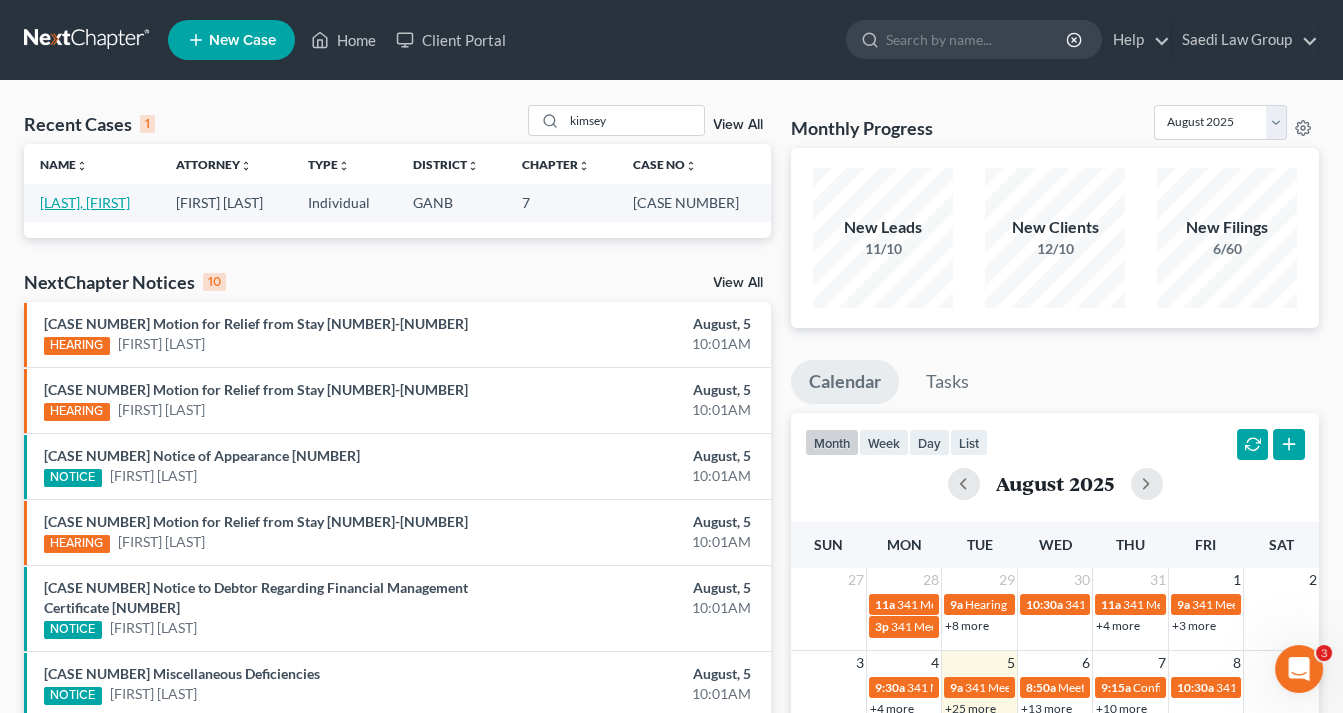 click on "[LAST], [FIRST]" at bounding box center [85, 202] 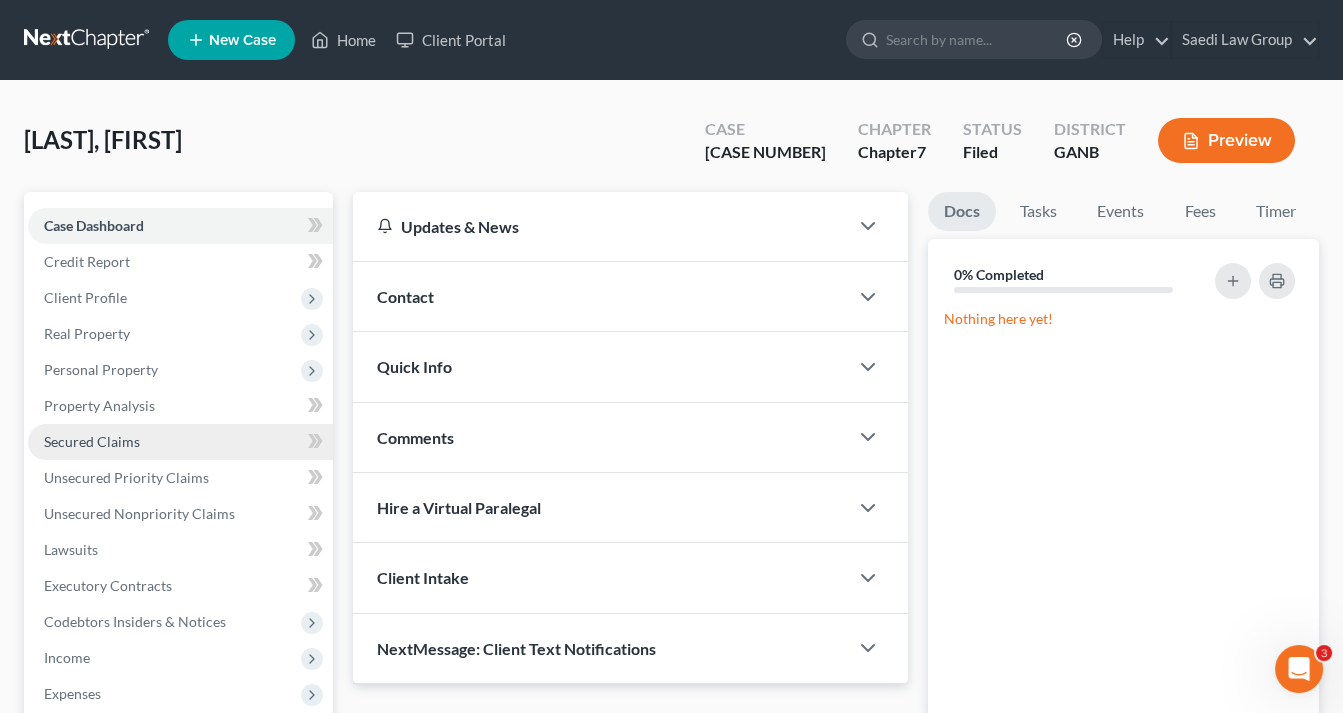click on "Secured Claims" at bounding box center [92, 441] 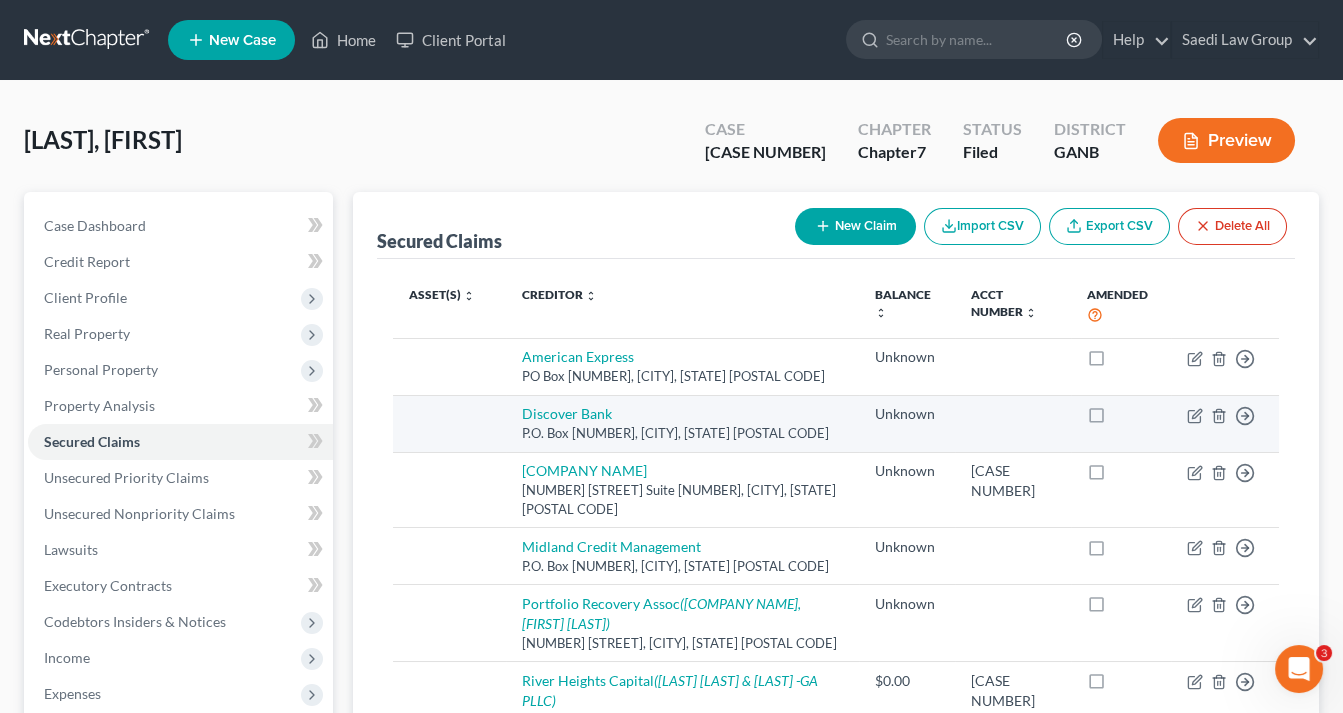 scroll, scrollTop: 80, scrollLeft: 0, axis: vertical 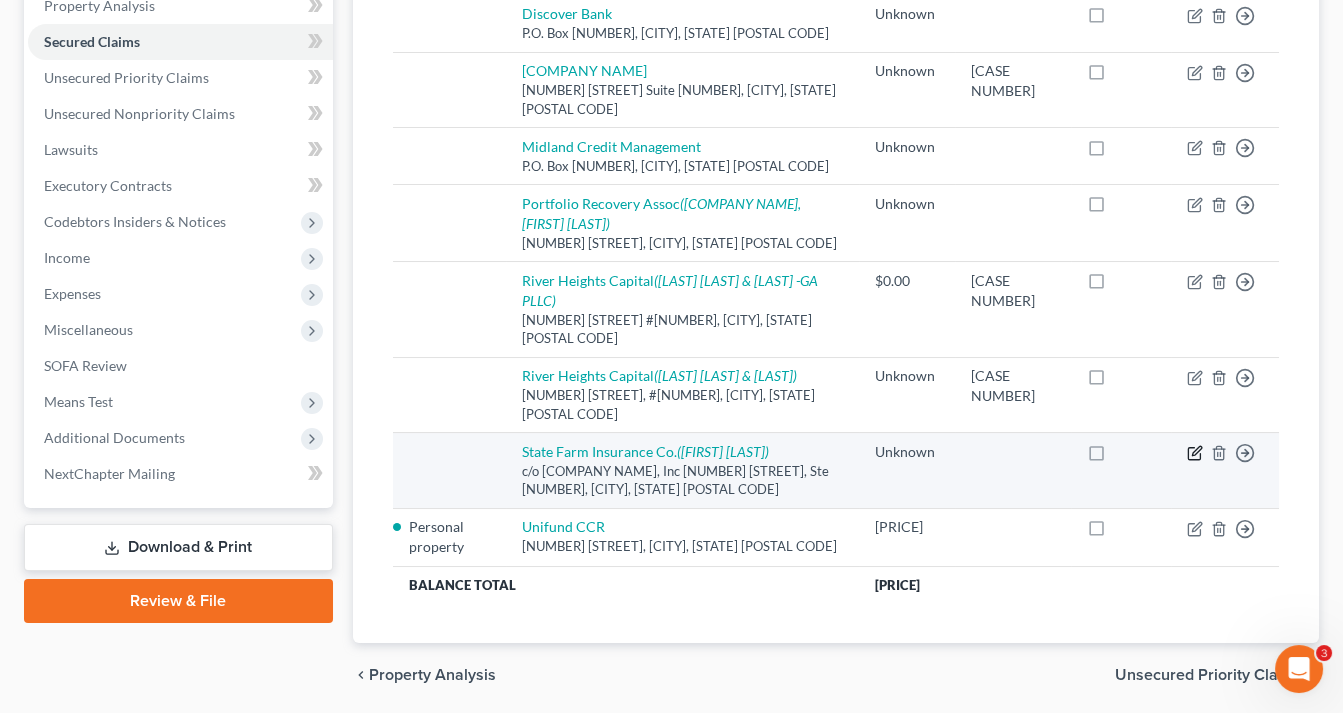 click 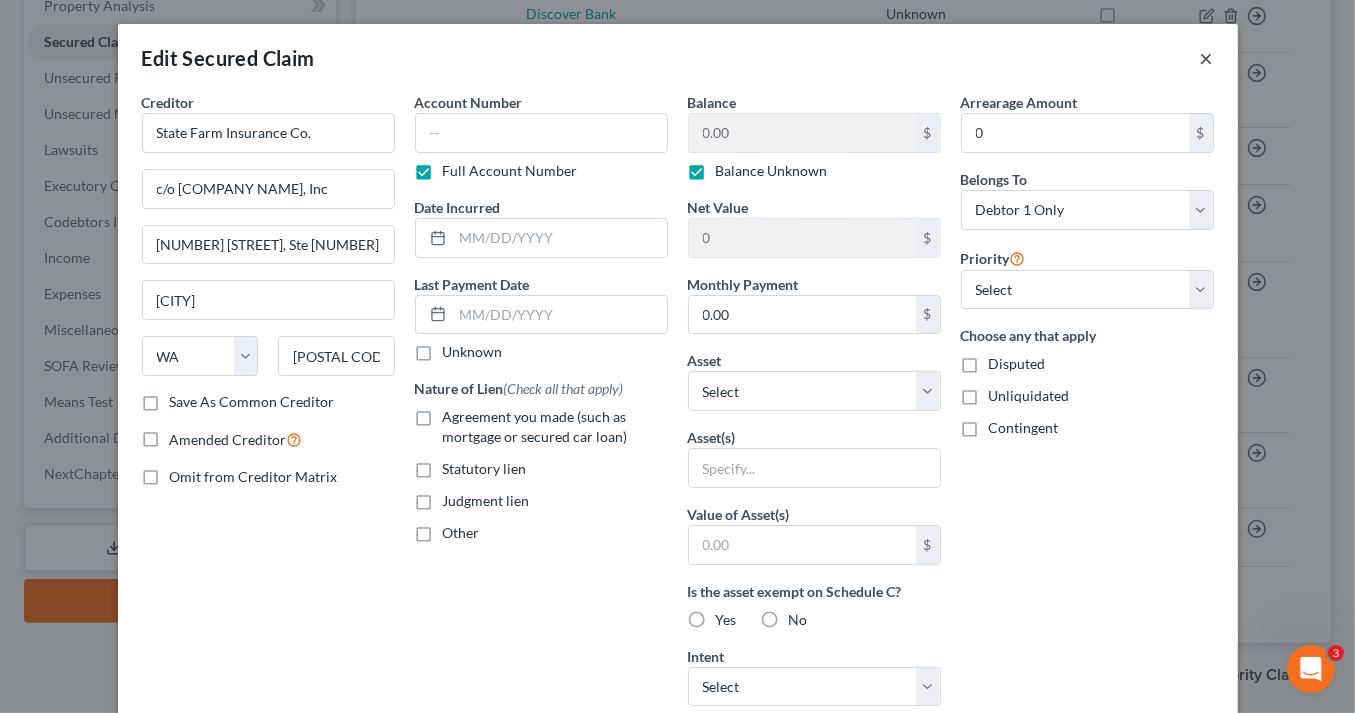 click on "×" at bounding box center [1207, 58] 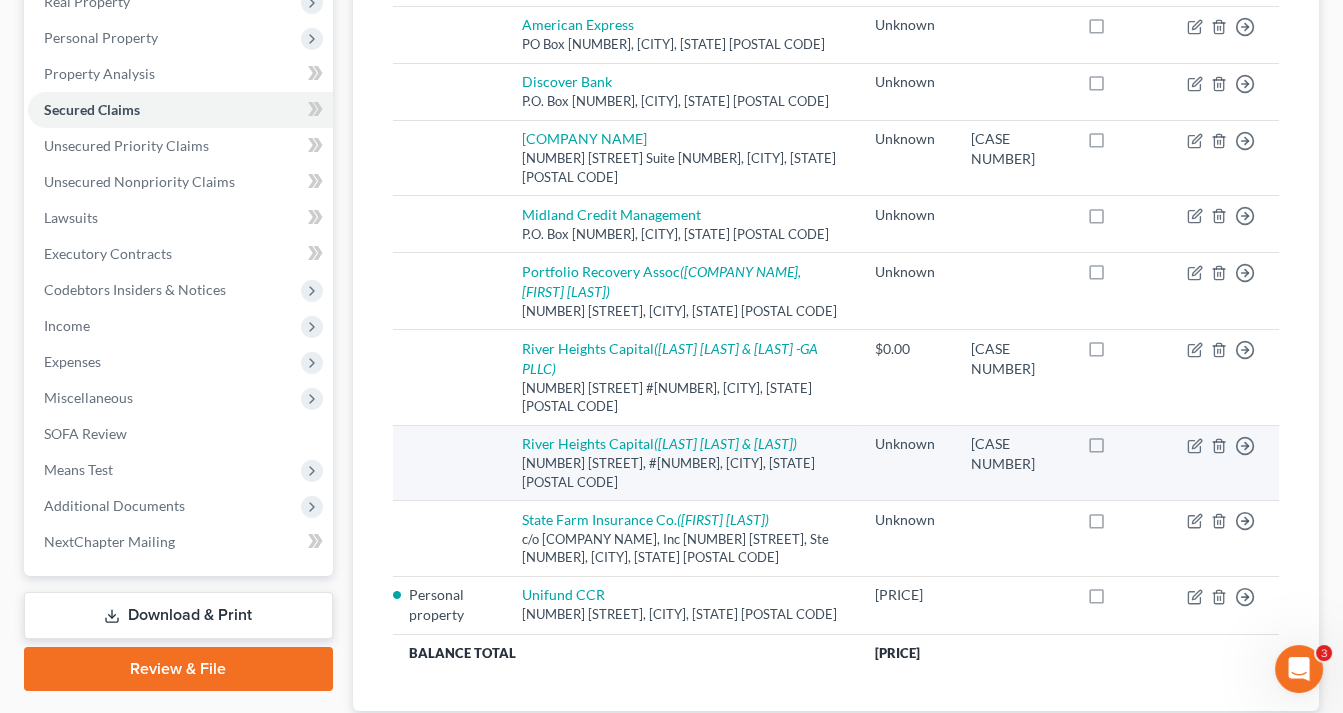 scroll, scrollTop: 400, scrollLeft: 0, axis: vertical 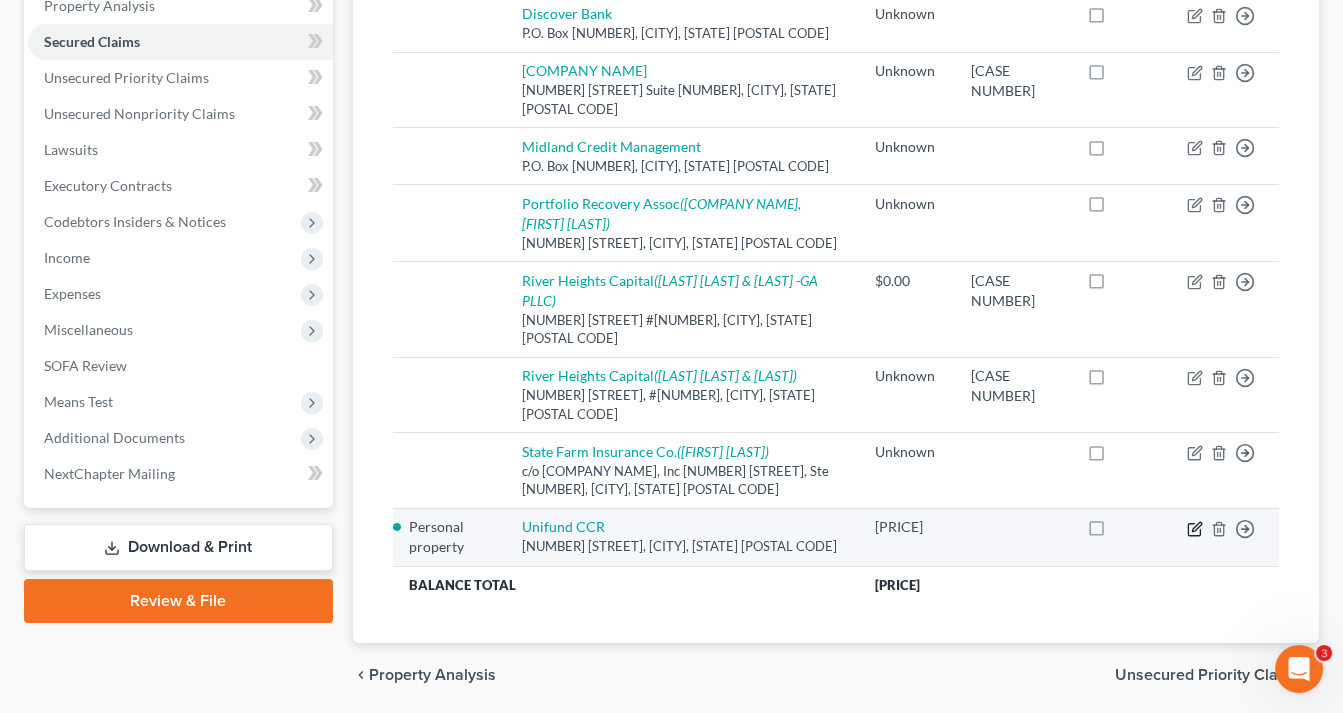 click 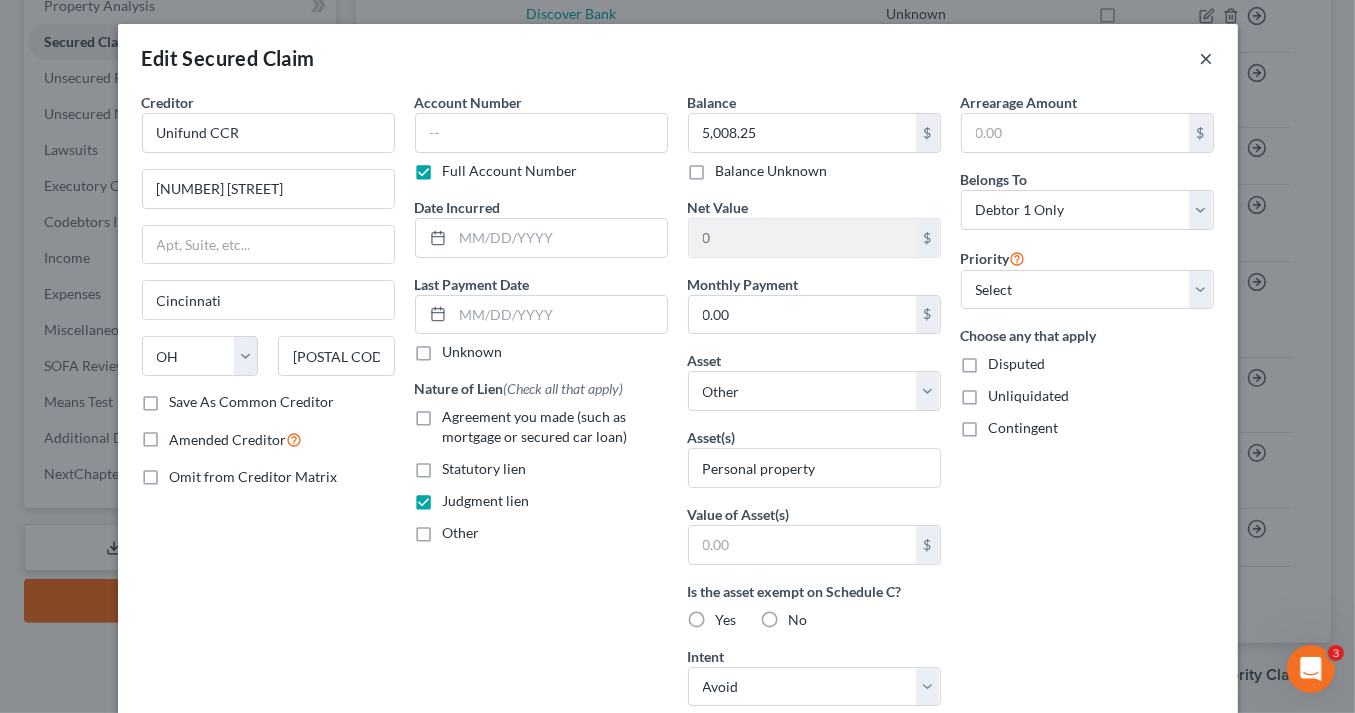click on "×" at bounding box center (1207, 58) 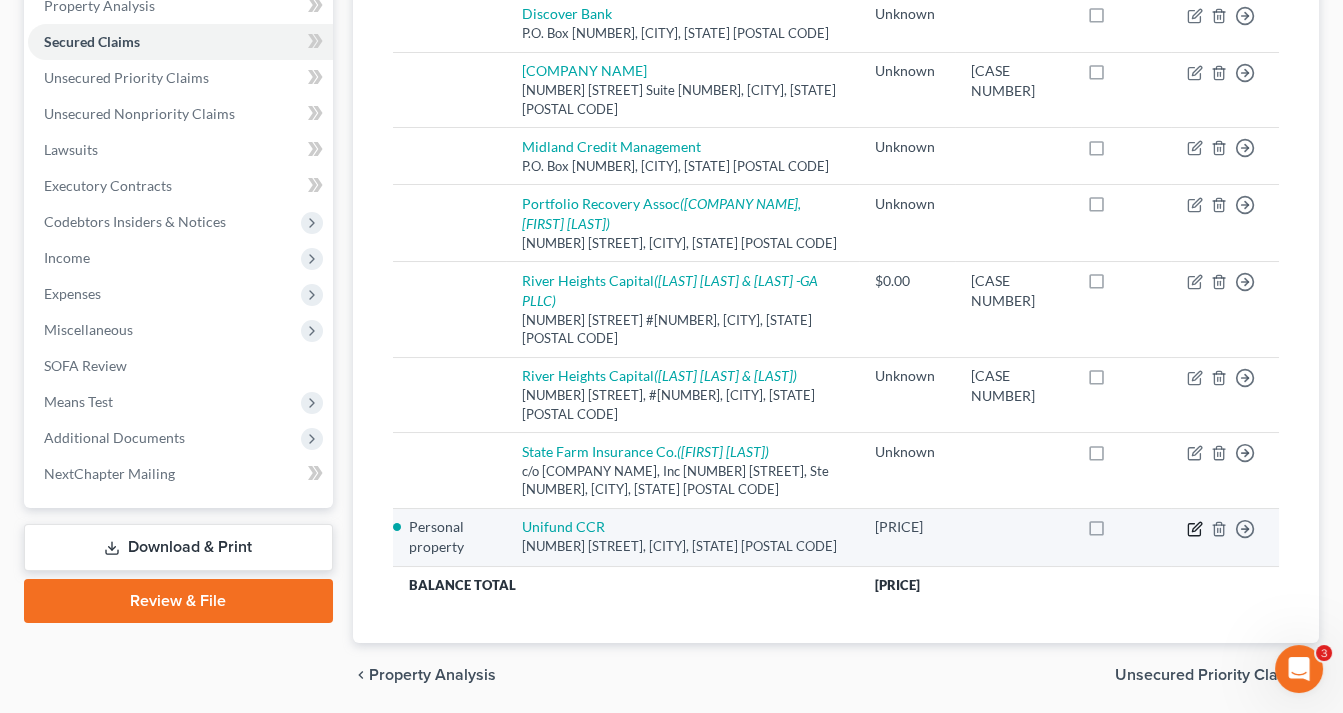click 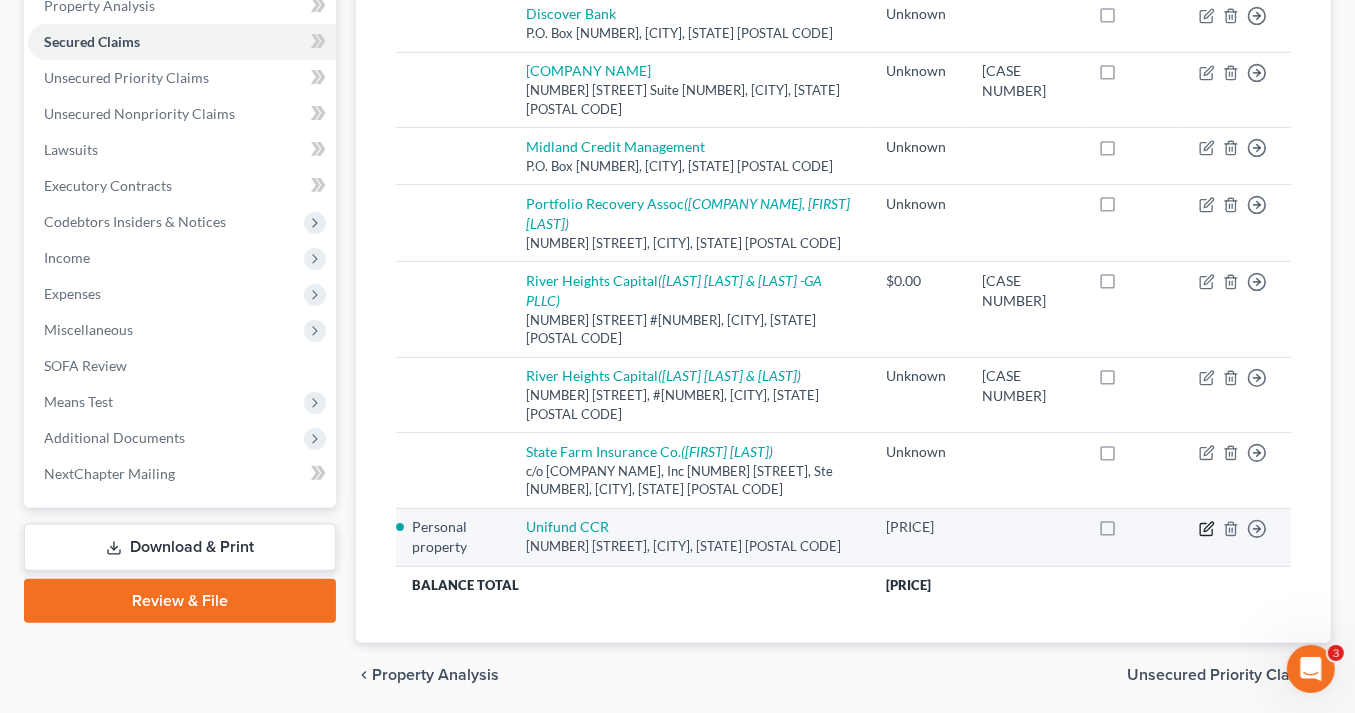 select on "36" 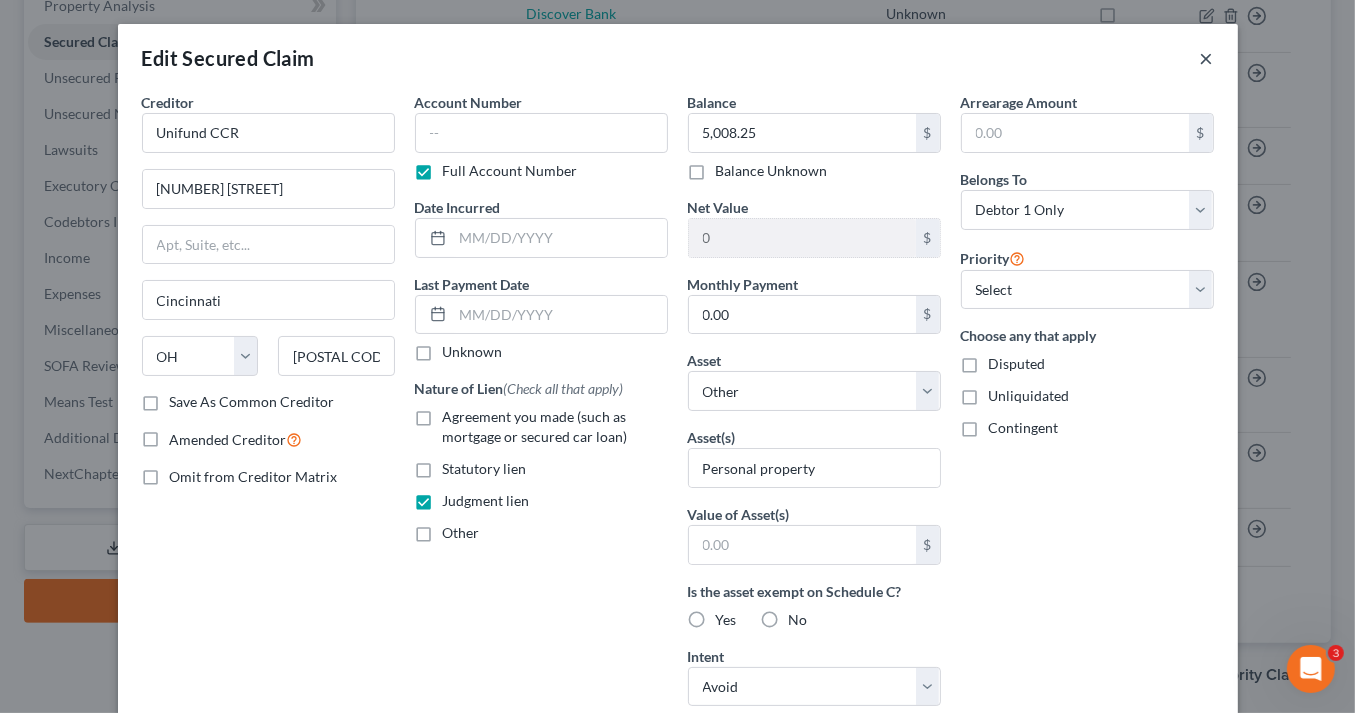 click on "×" at bounding box center [1207, 58] 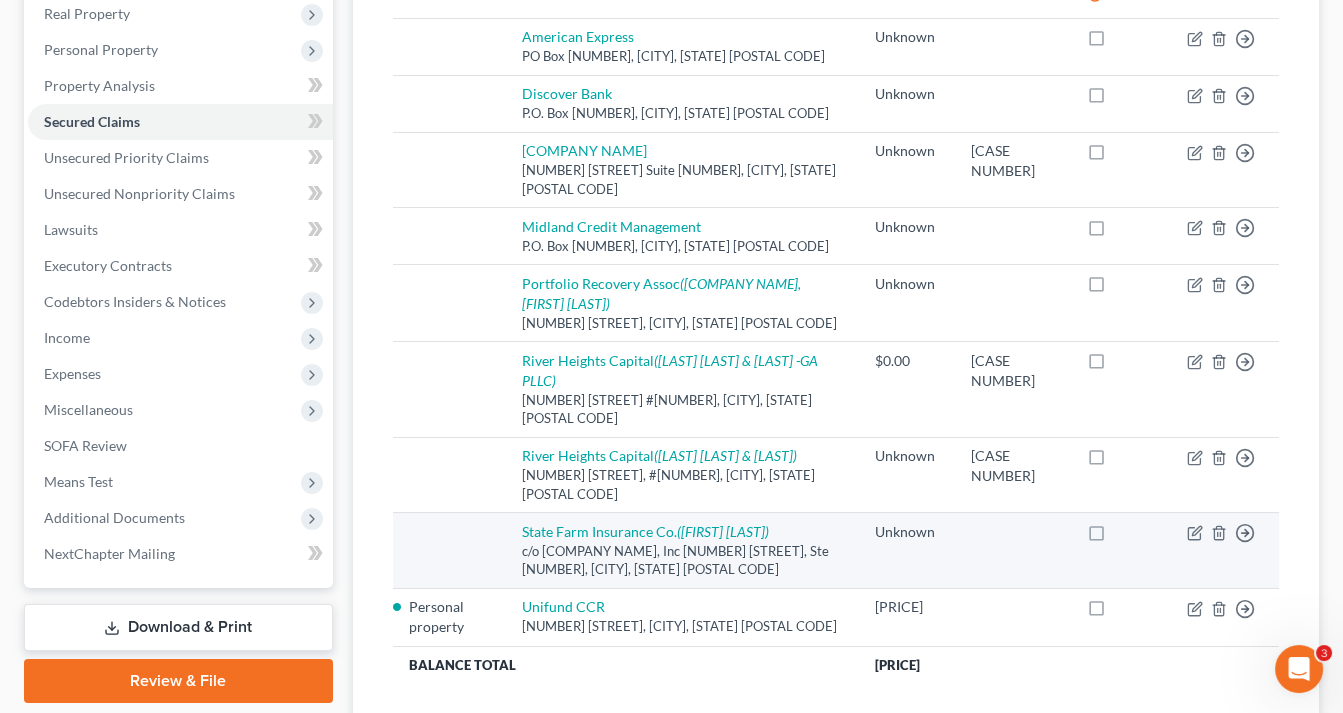 scroll, scrollTop: 80, scrollLeft: 0, axis: vertical 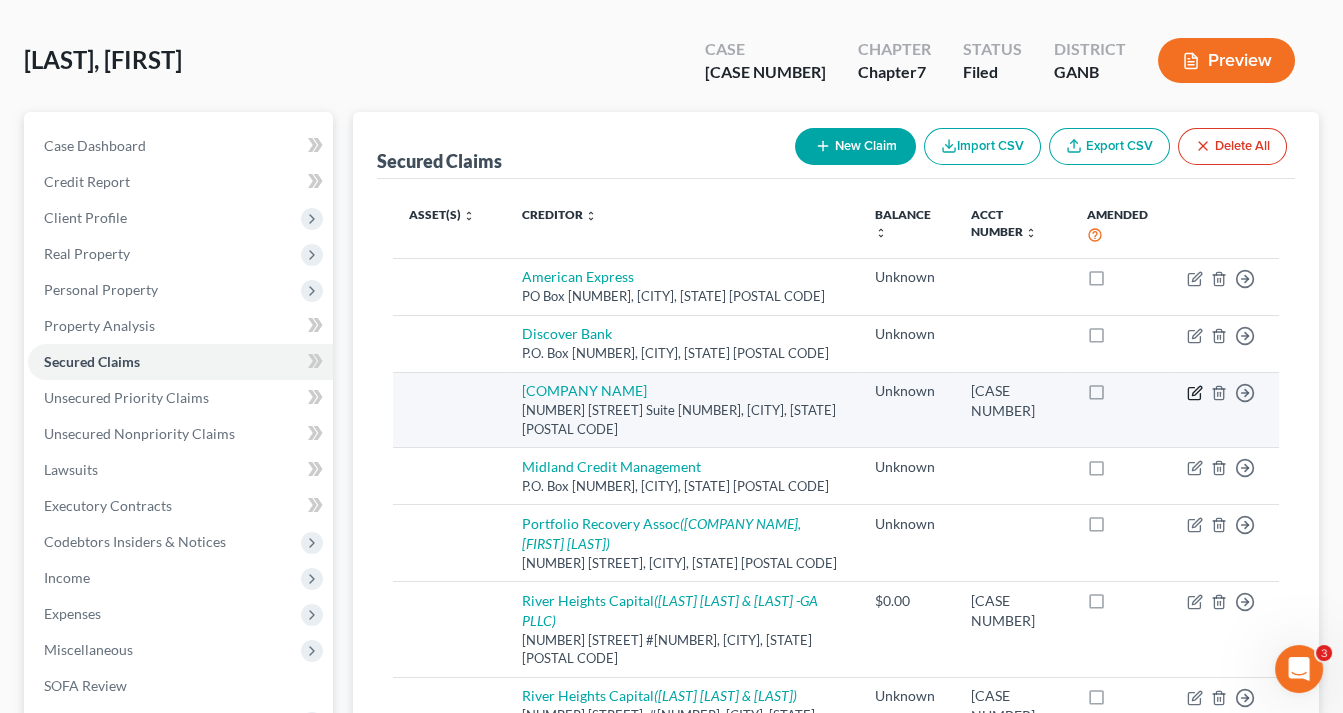 click 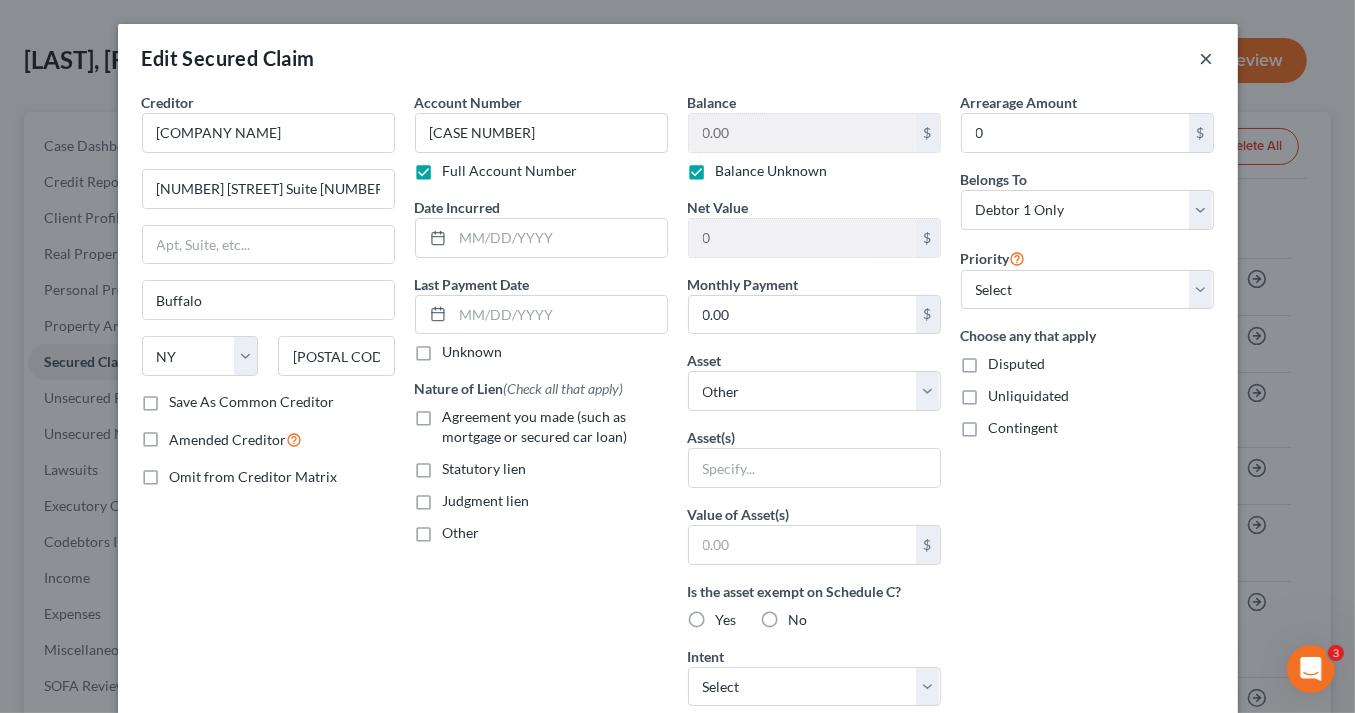 click on "×" at bounding box center (1207, 58) 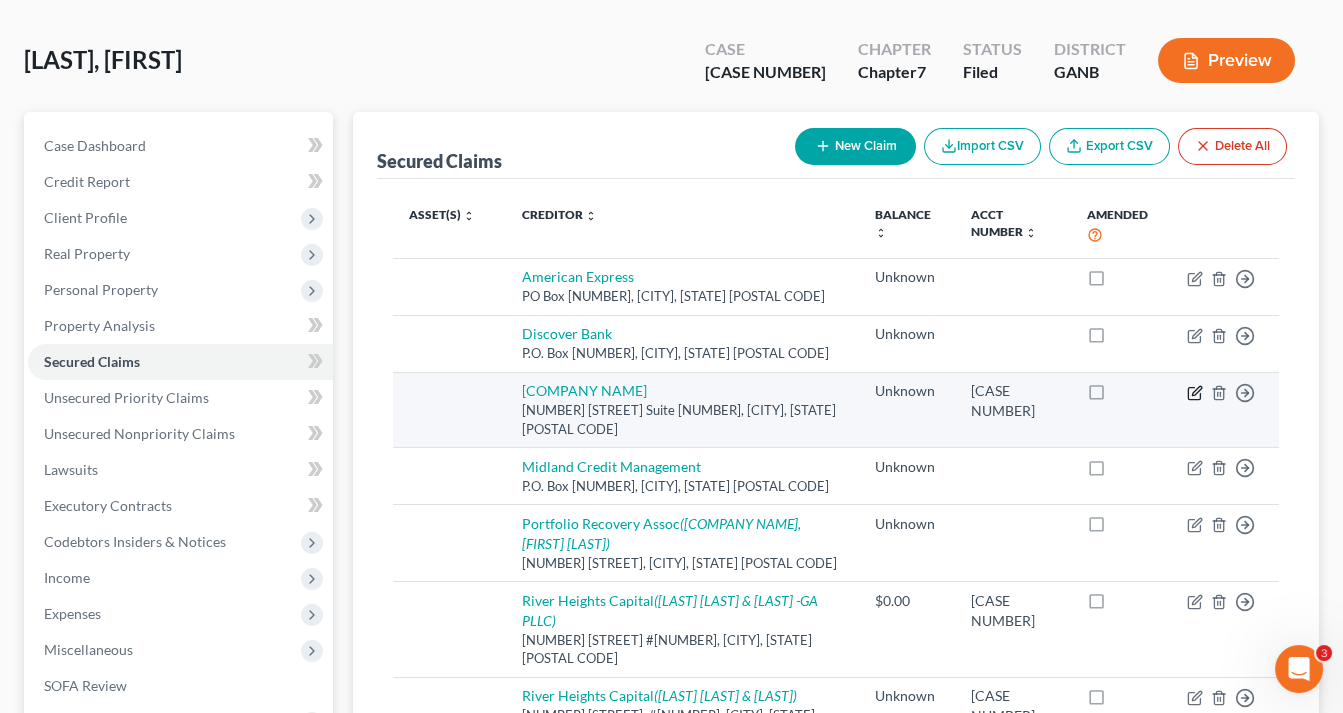 click 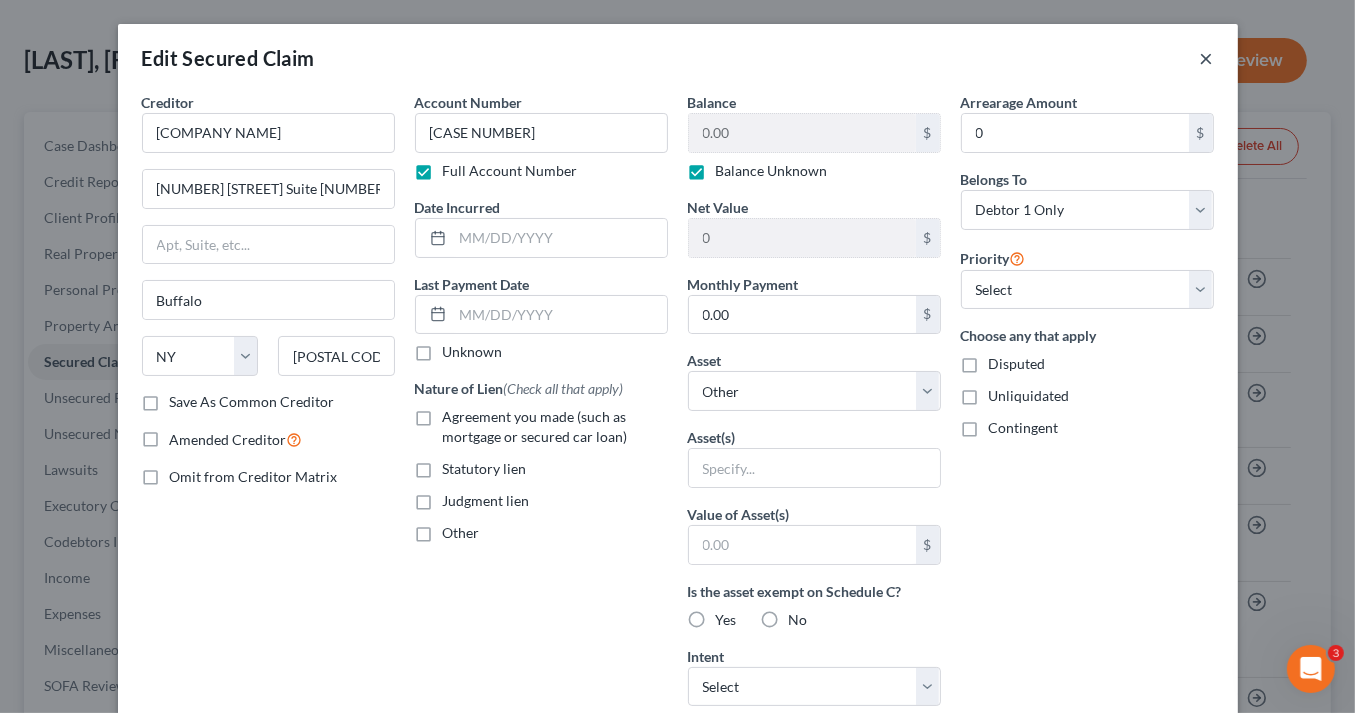 click on "×" at bounding box center [1207, 58] 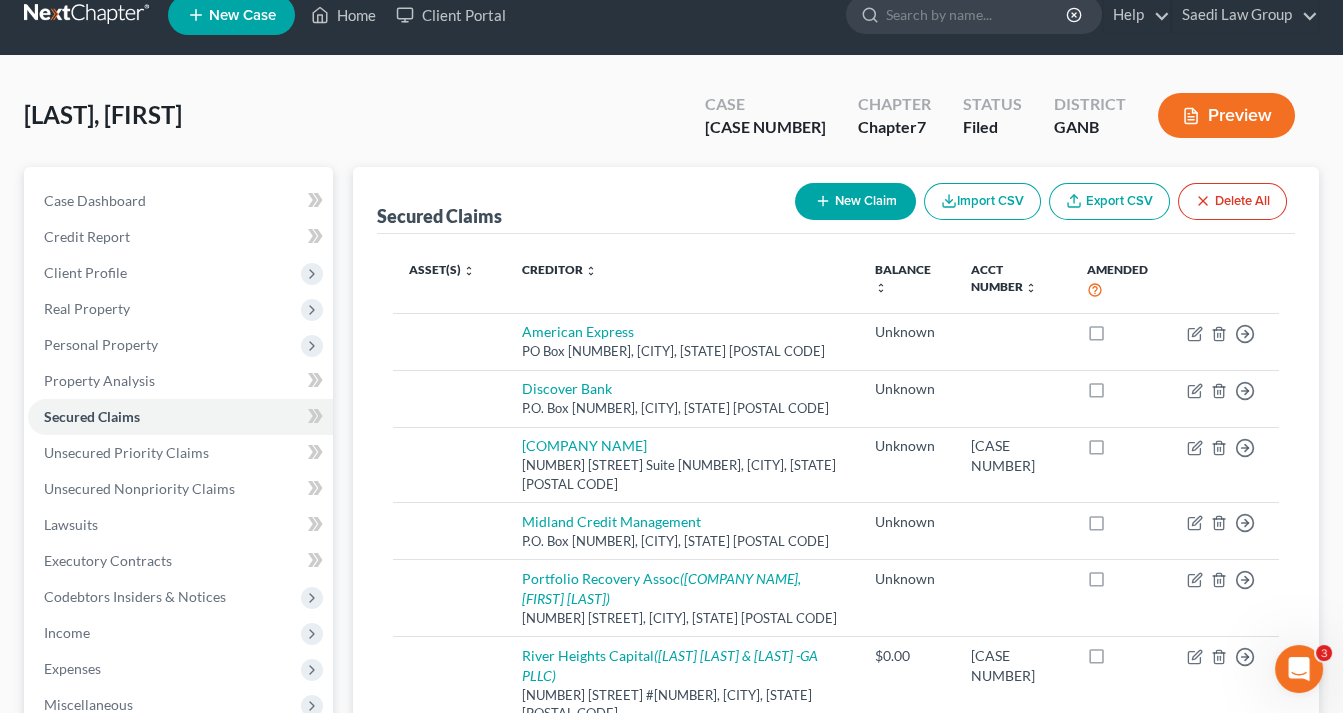 scroll, scrollTop: 0, scrollLeft: 0, axis: both 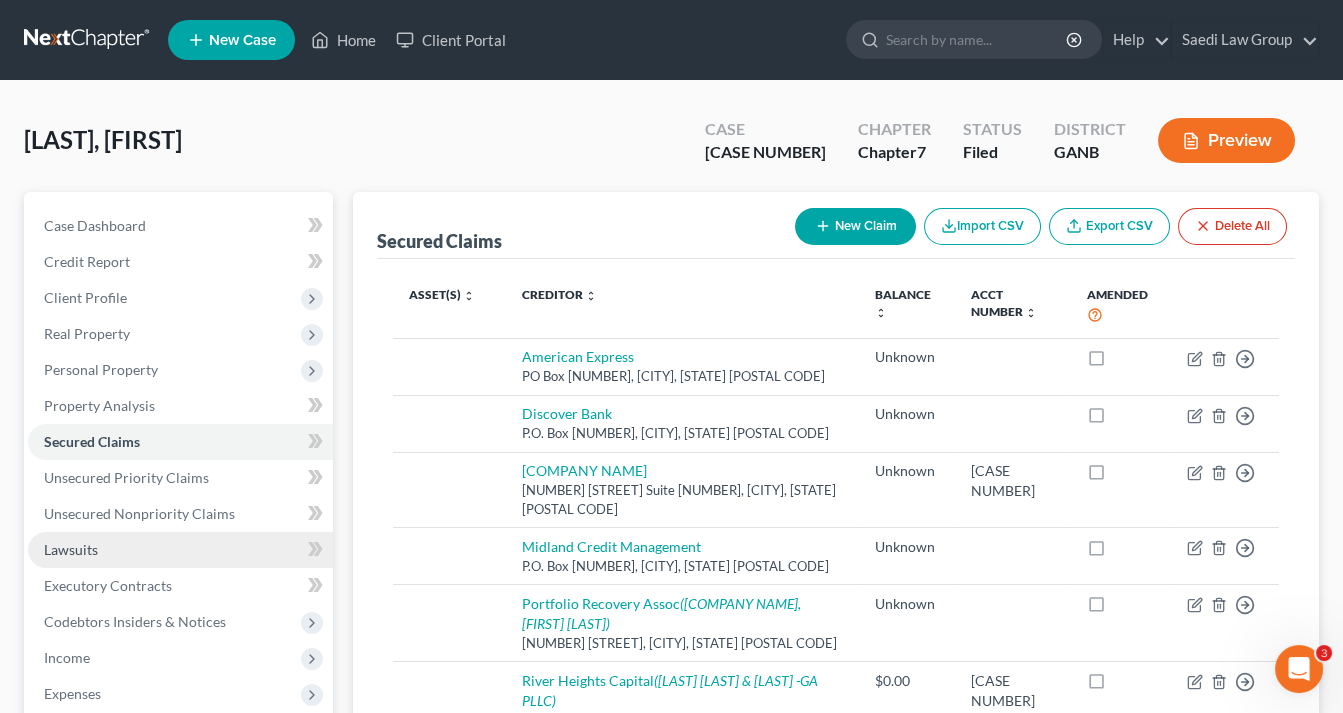 click on "Lawsuits" at bounding box center [71, 549] 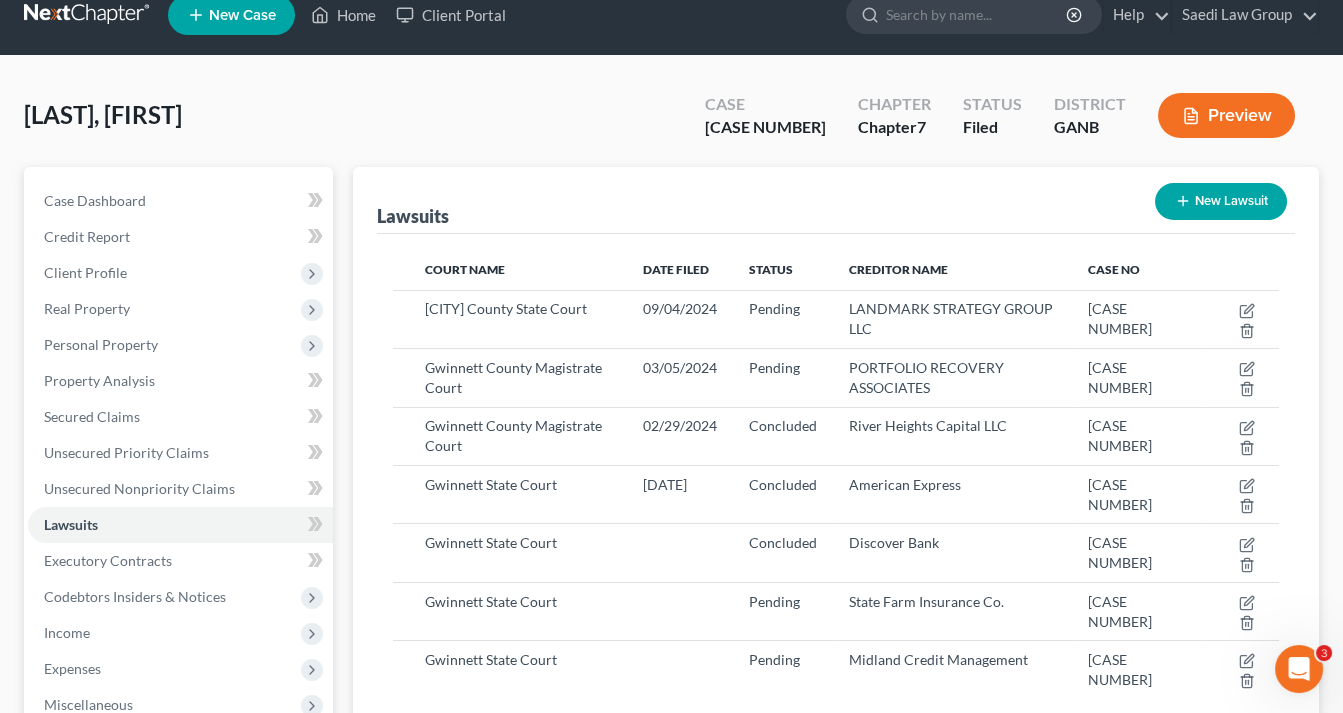 scroll, scrollTop: 0, scrollLeft: 0, axis: both 